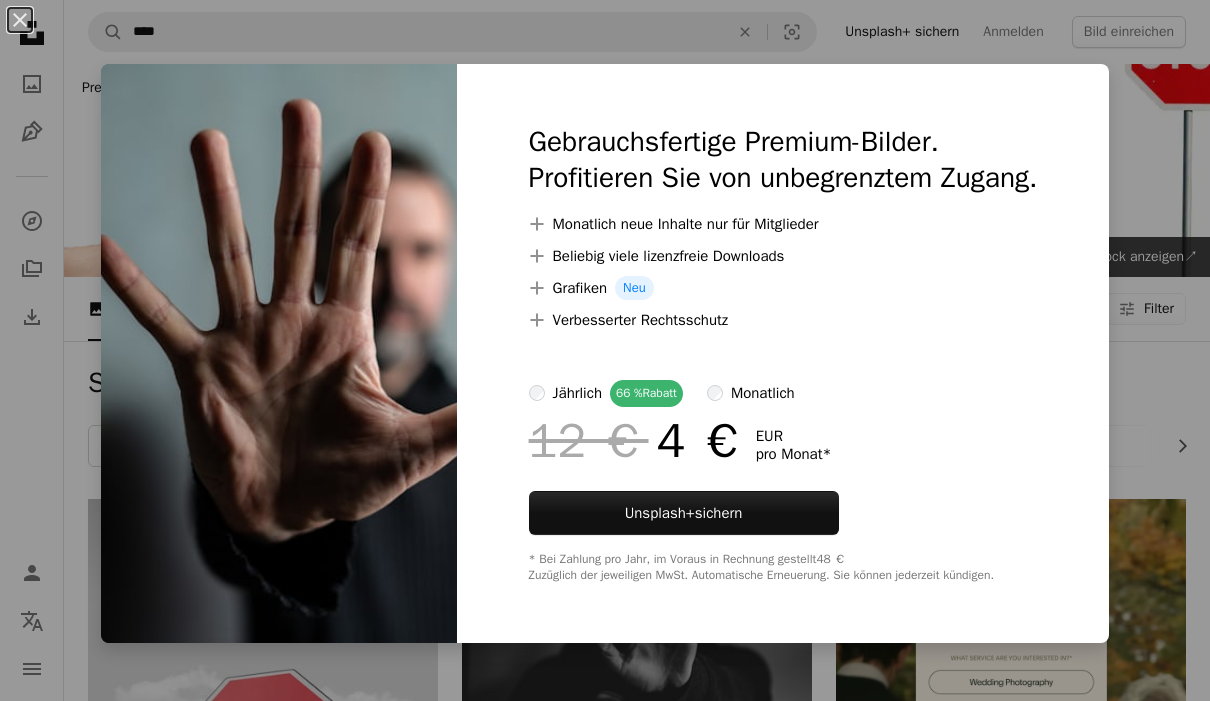 scroll, scrollTop: 122, scrollLeft: 0, axis: vertical 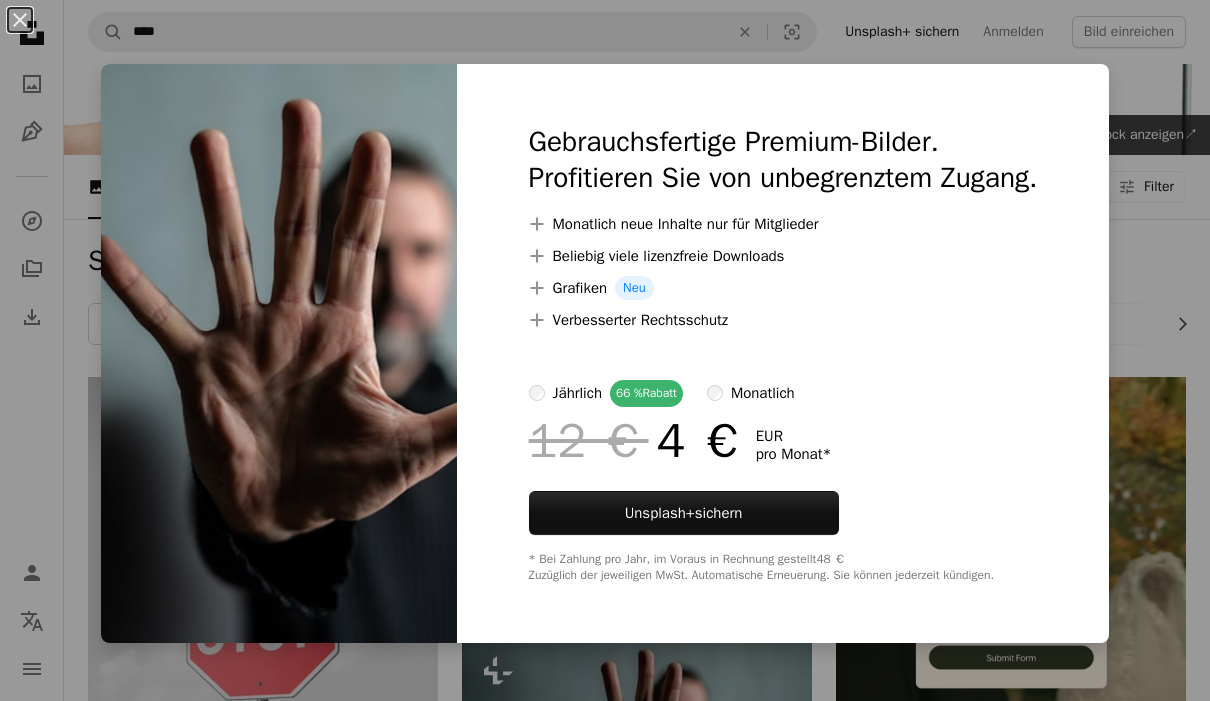 click on "An X shape Gebrauchsfertige Premium-Bilder. Profitieren Sie von unbegrenztem Zugang. A plus sign Monatlich neue Inhalte nur für Mitglieder A plus sign Beliebig viele lizenzfreie Downloads A plus sign Grafiken  Neu A plus sign Verbesserter Rechtsschutz jährlich 66 %  Rabatt monatlich 12 €   4 € EUR pro Monat * Unsplash+  sichern * Bei Zahlung pro Jahr, im Voraus in Rechnung gestellt  48 € Zuzüglich der jeweiligen MwSt. Automatische Erneuerung. Sie können jederzeit kündigen." at bounding box center [605, 350] 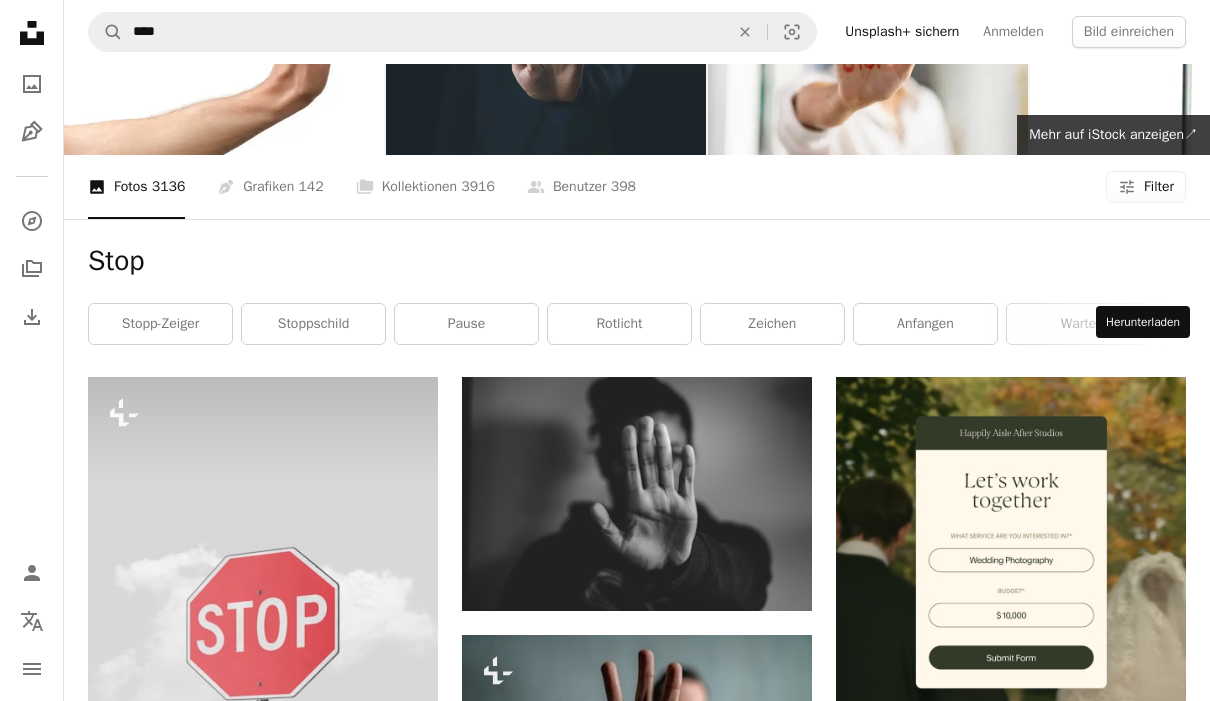 click on "Arrow pointing down" at bounding box center [1146, 1088] 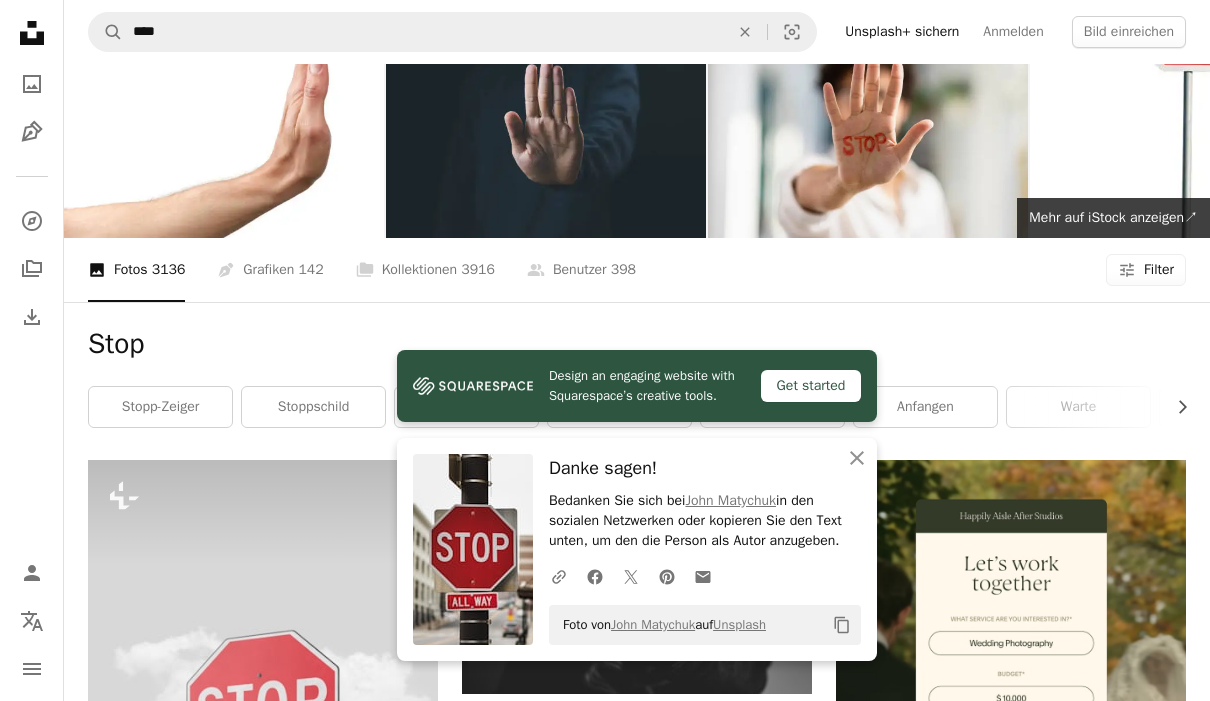 scroll, scrollTop: 0, scrollLeft: 0, axis: both 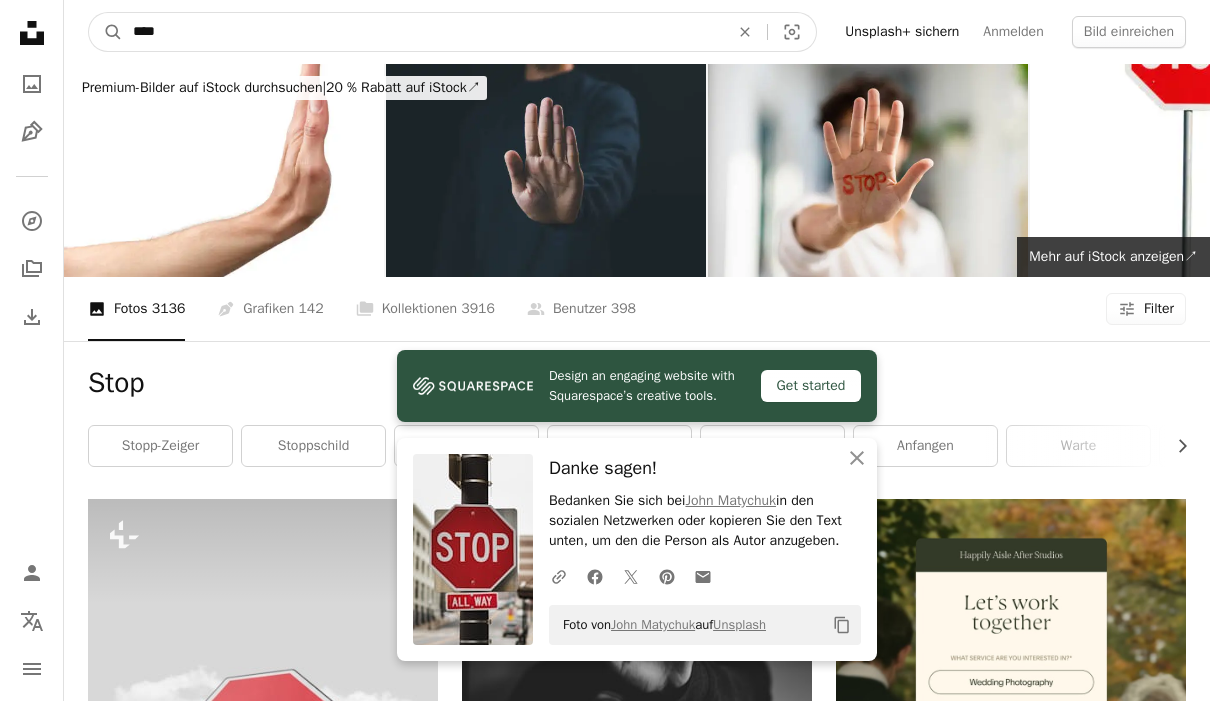 click on "****" at bounding box center (423, 32) 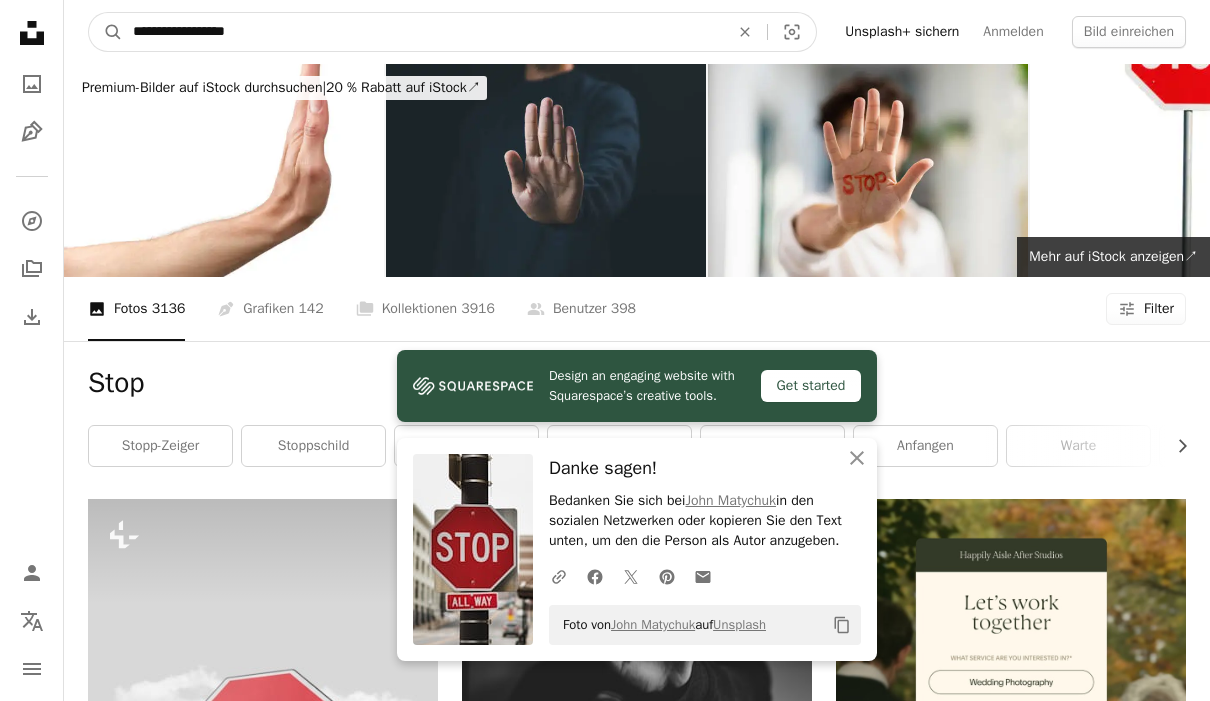 type on "**********" 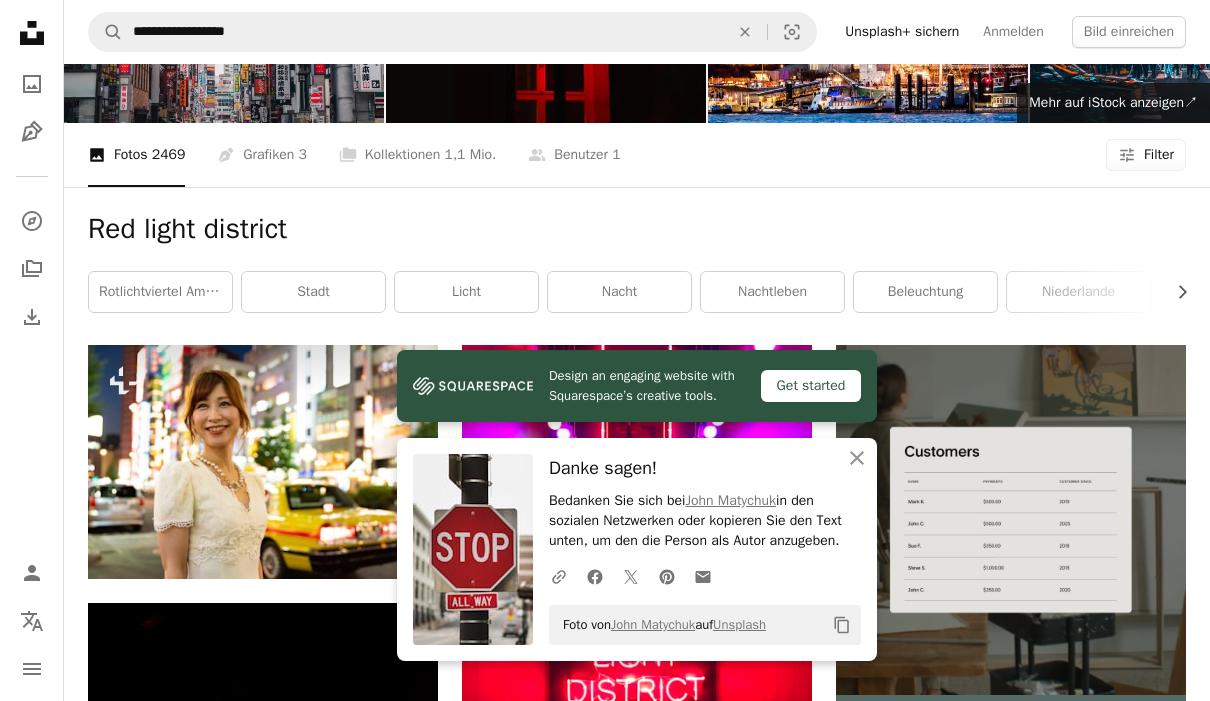 scroll, scrollTop: 143, scrollLeft: 0, axis: vertical 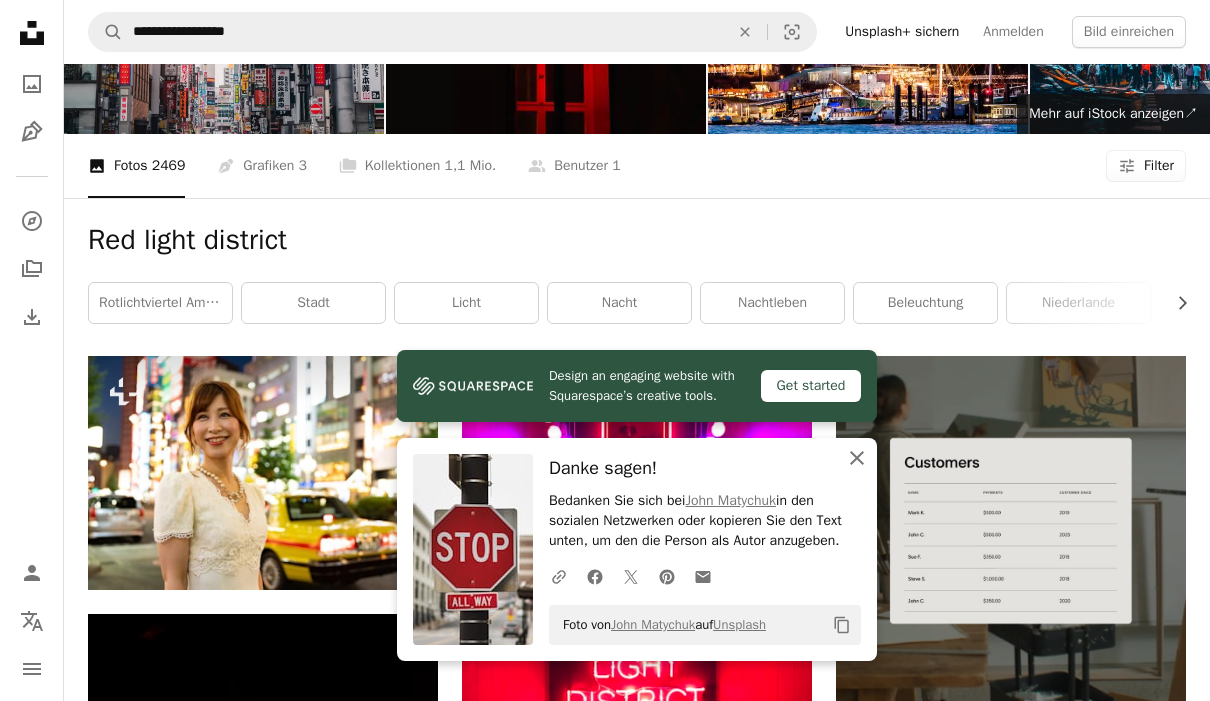 click 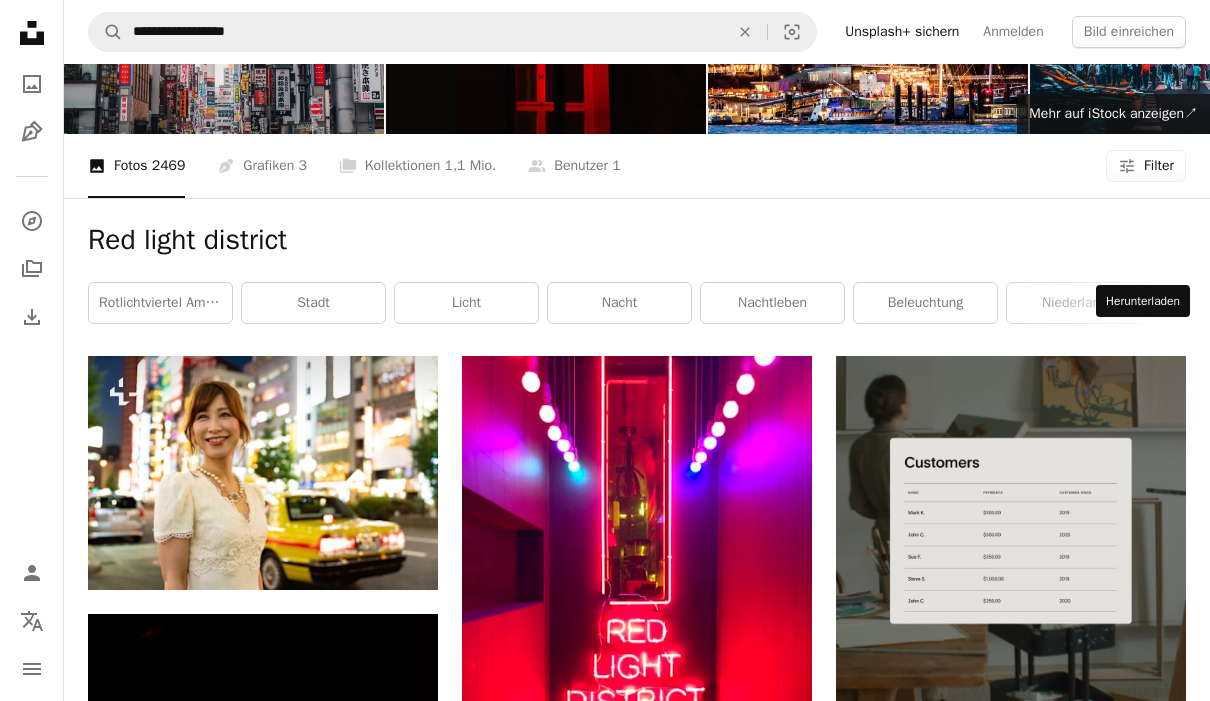 click 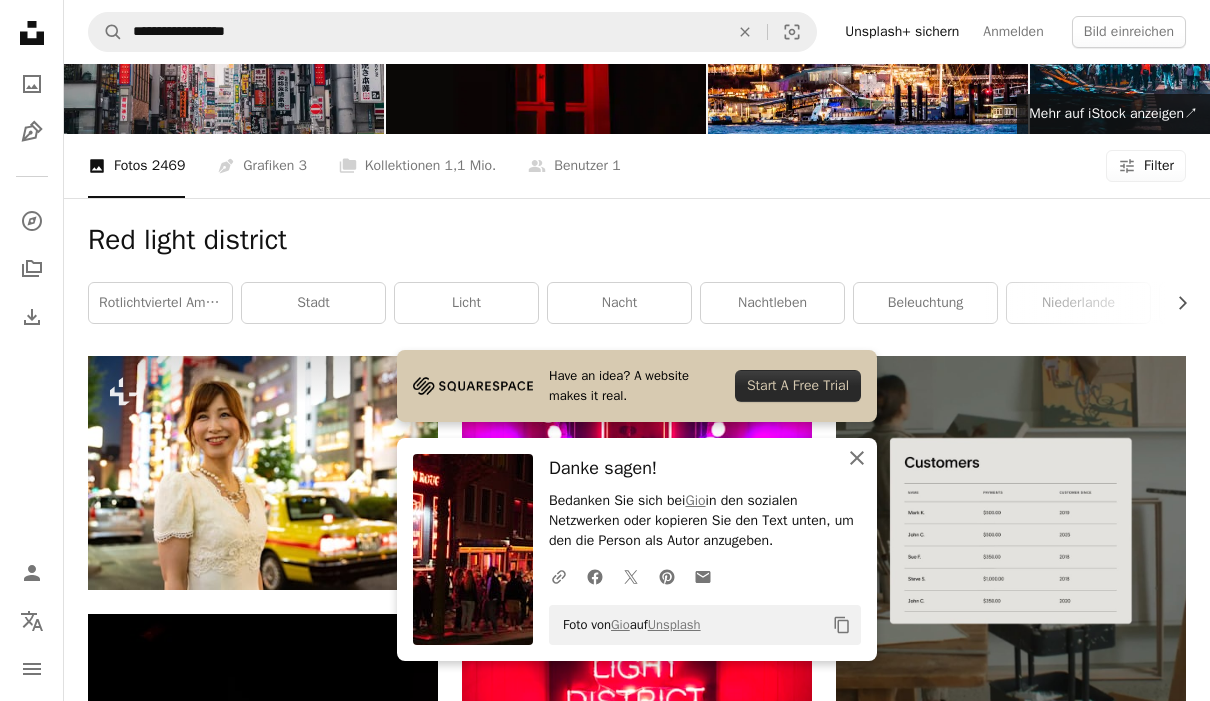 click on "An X shape" 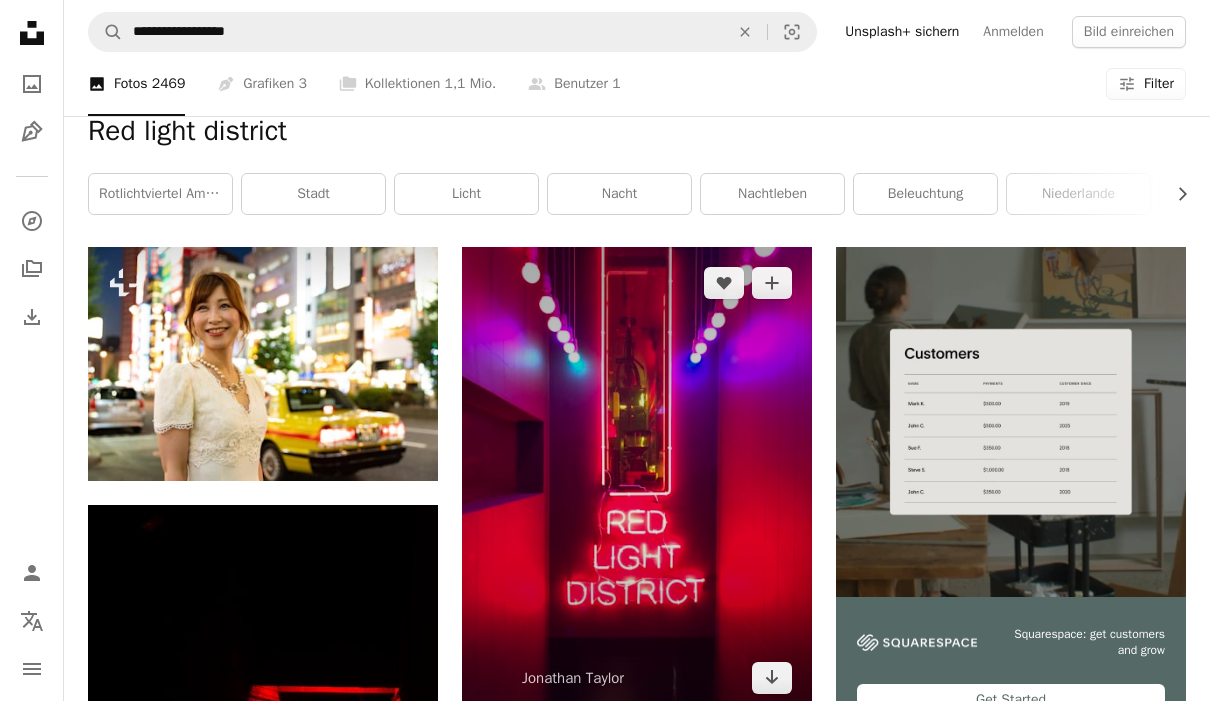 scroll, scrollTop: 247, scrollLeft: 0, axis: vertical 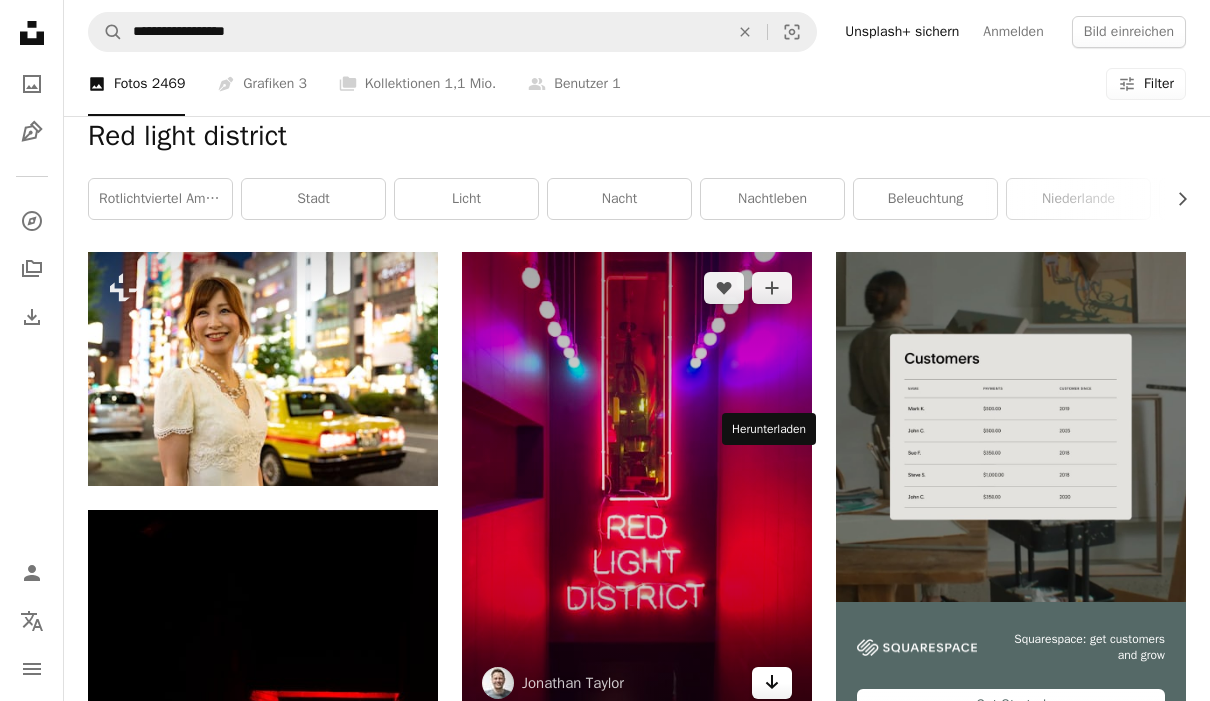 click 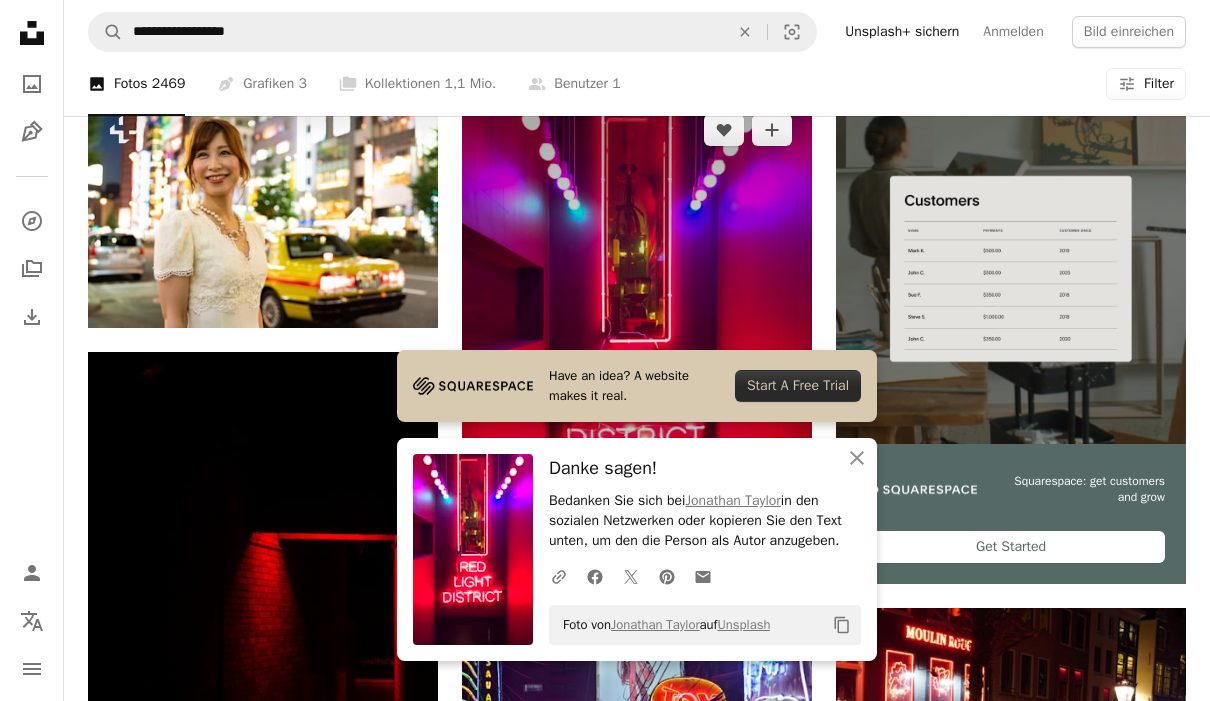 scroll, scrollTop: 564, scrollLeft: 0, axis: vertical 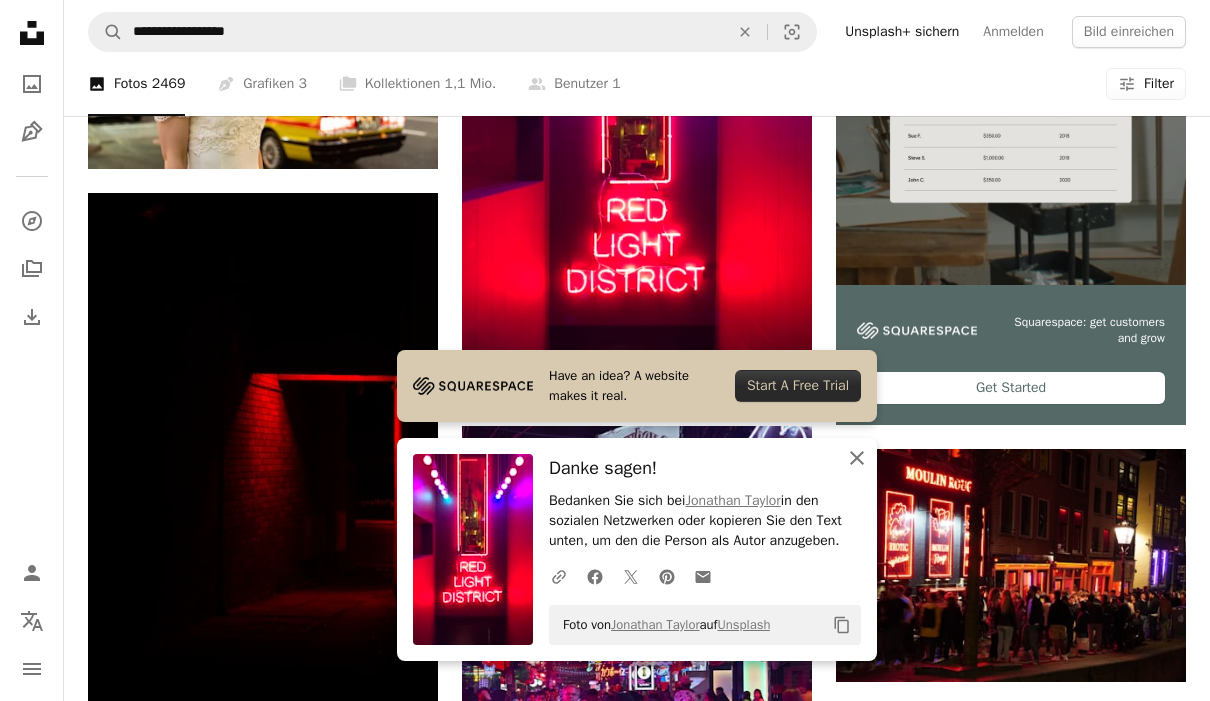 click on "An X shape" 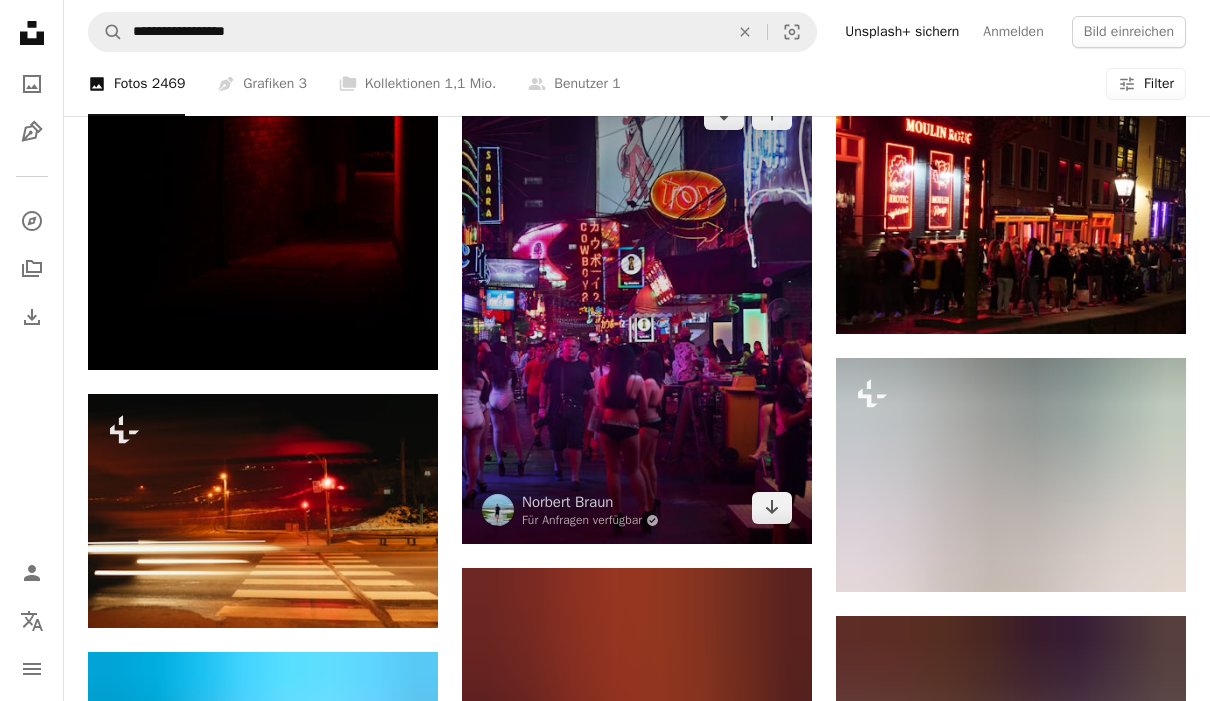 scroll, scrollTop: 914, scrollLeft: 0, axis: vertical 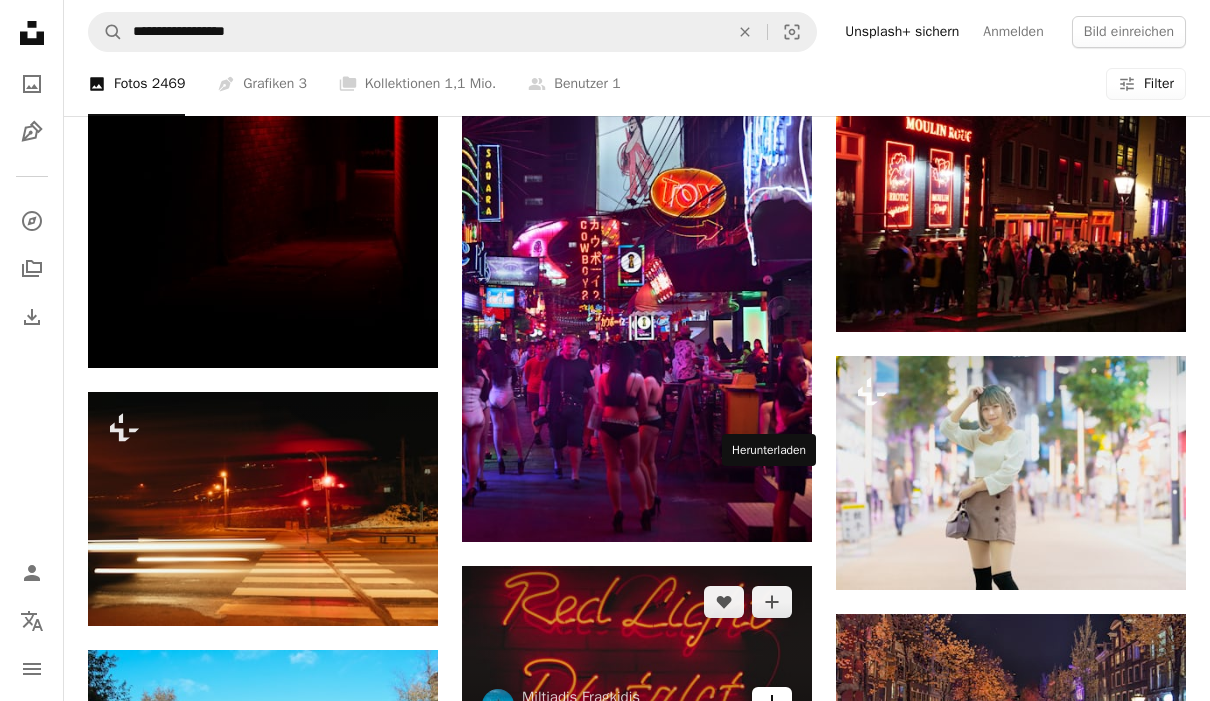 click on "Arrow pointing down" at bounding box center (772, 703) 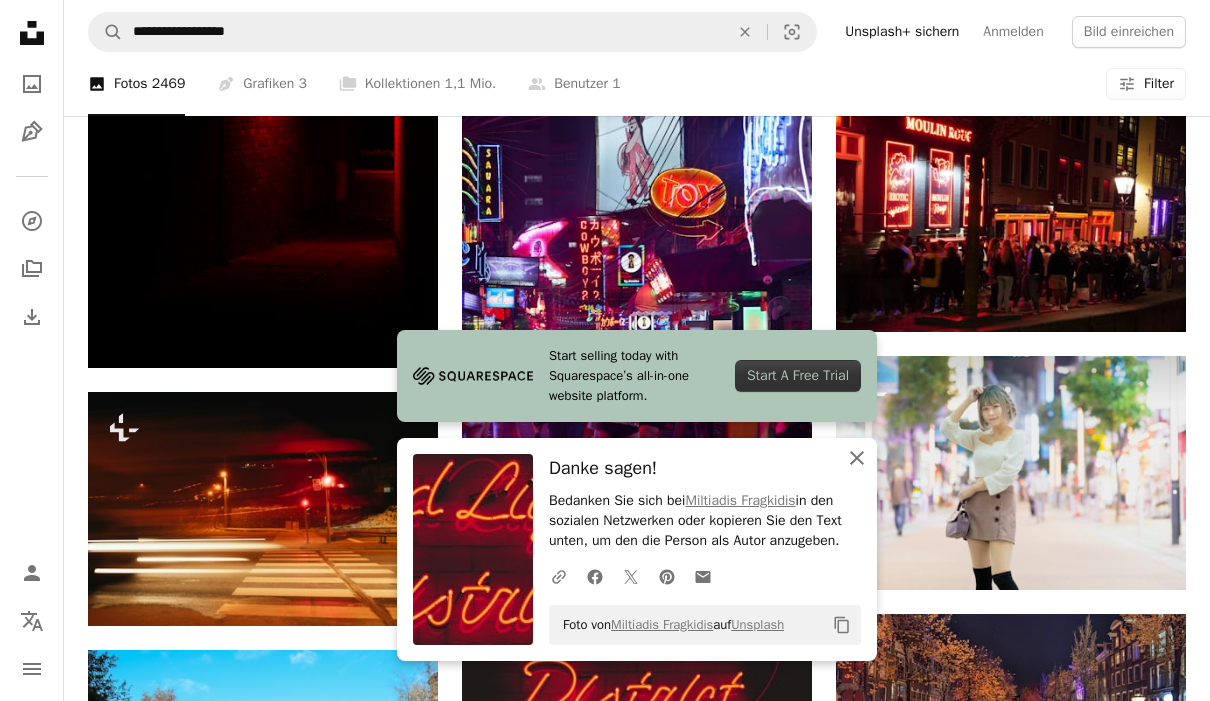 click on "An X shape" 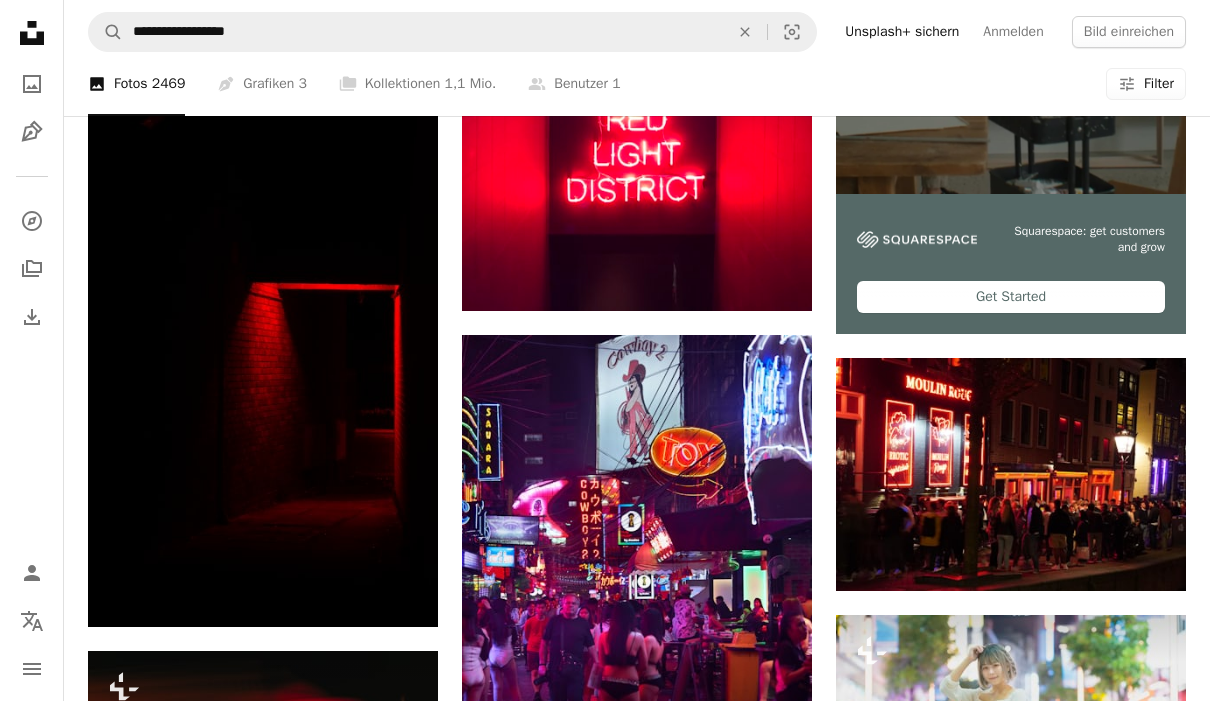 scroll, scrollTop: 631, scrollLeft: 0, axis: vertical 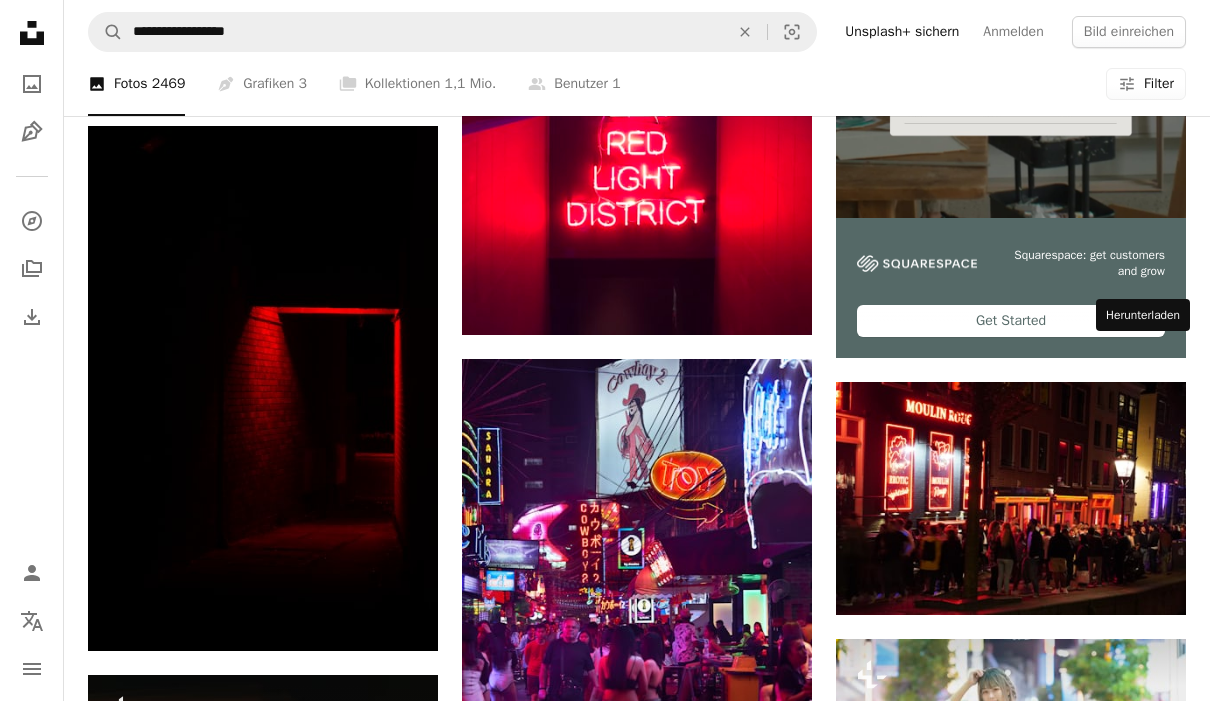 click on "Arrow pointing down" at bounding box center [1146, 1081] 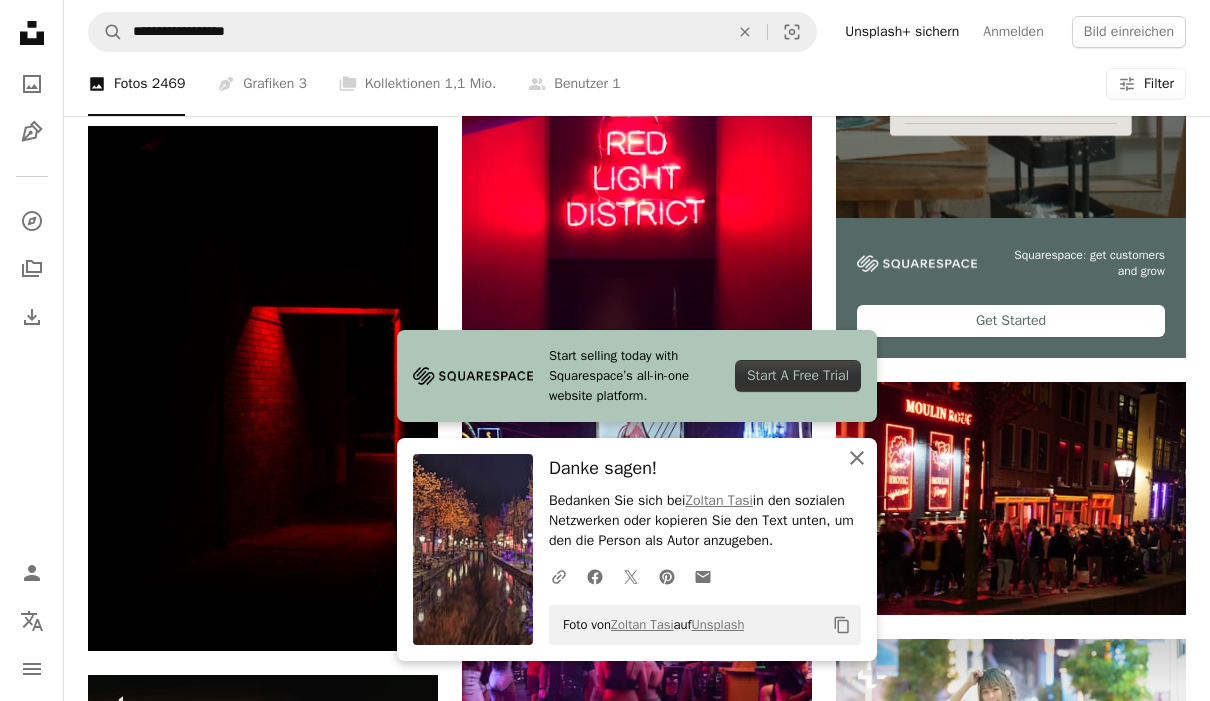 click on "An X shape" 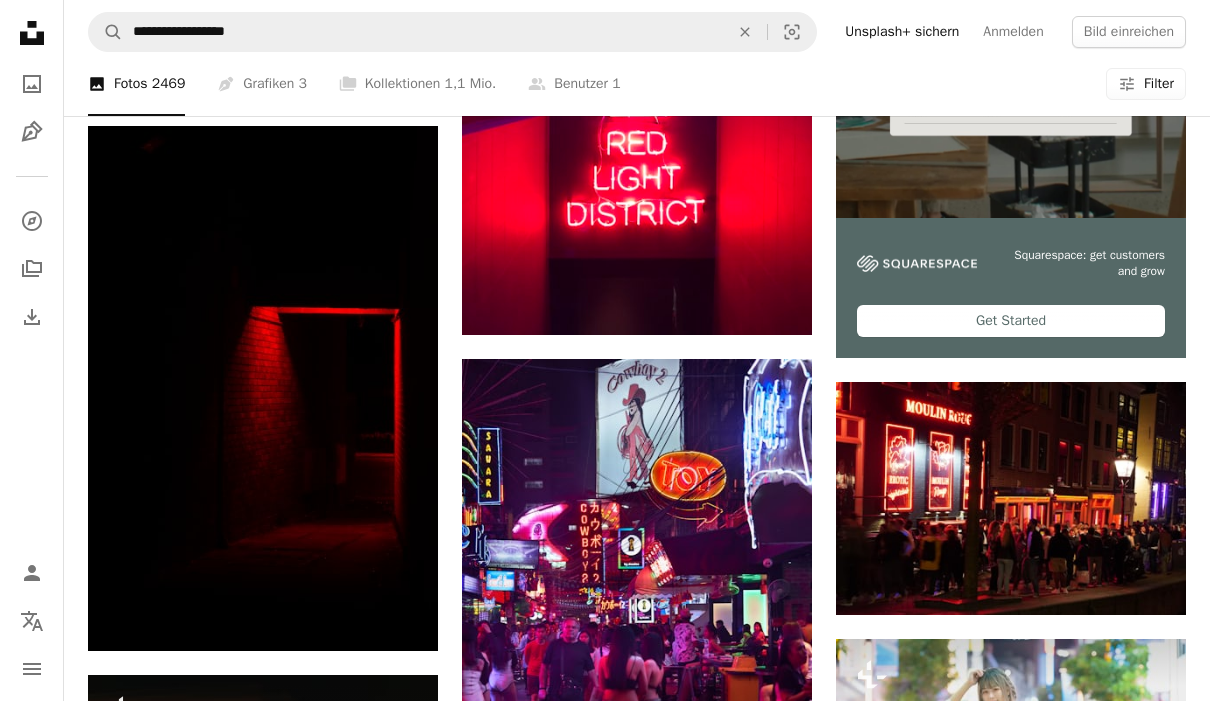 click at bounding box center (1011, 1007) 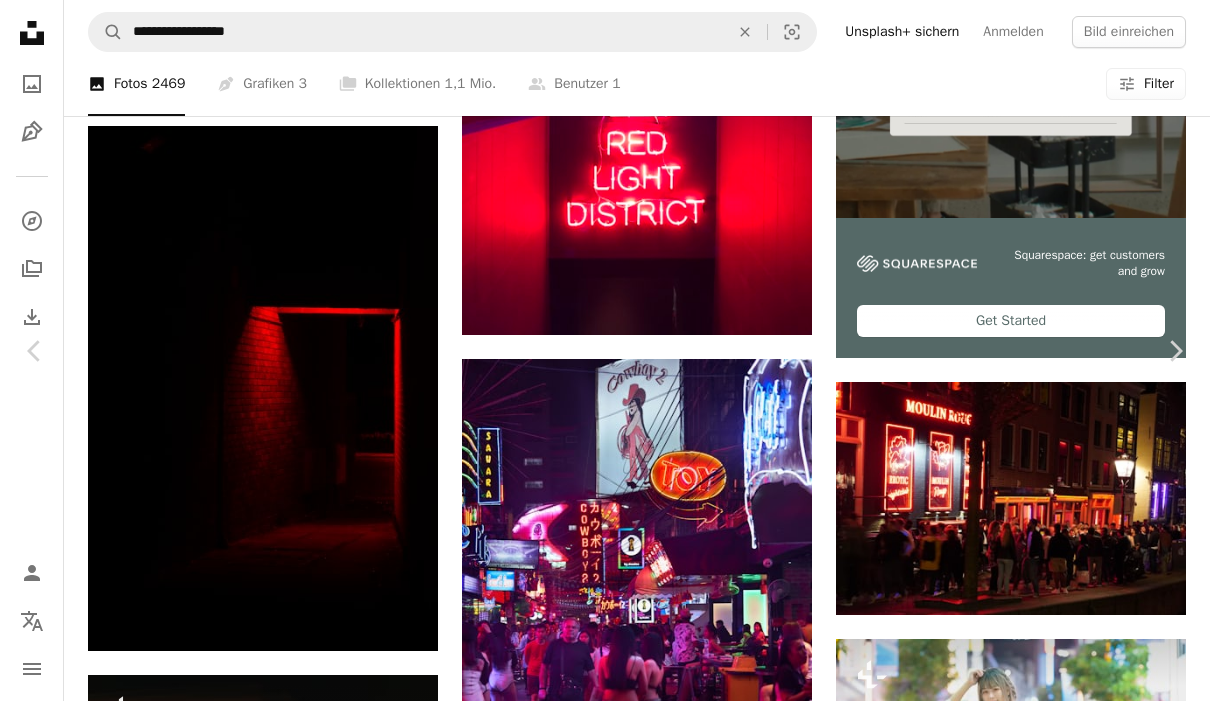 scroll, scrollTop: 0, scrollLeft: 0, axis: both 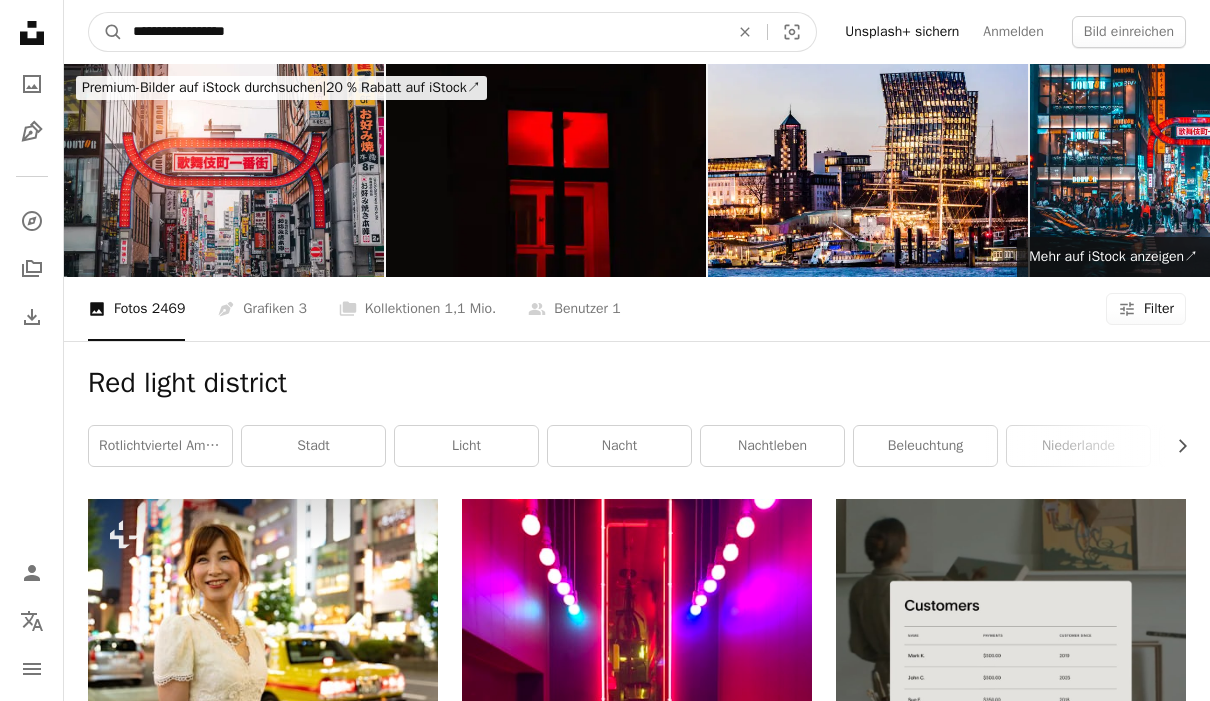 click on "**********" at bounding box center [423, 32] 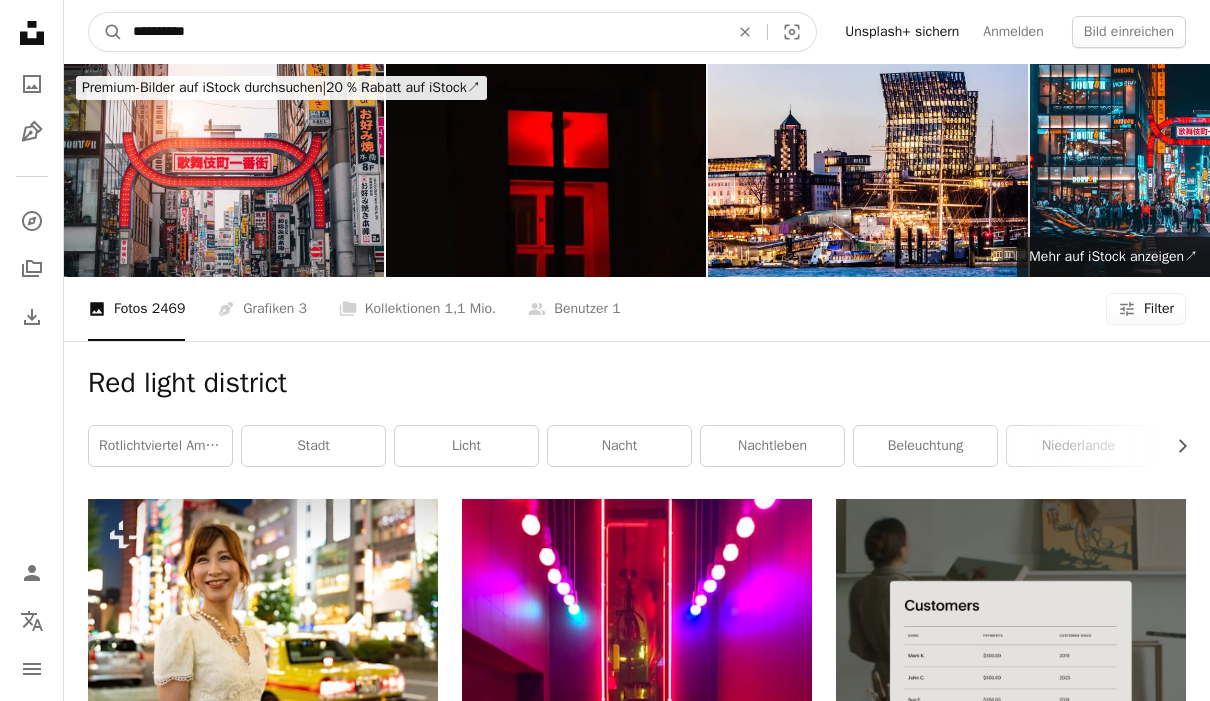 type on "*********" 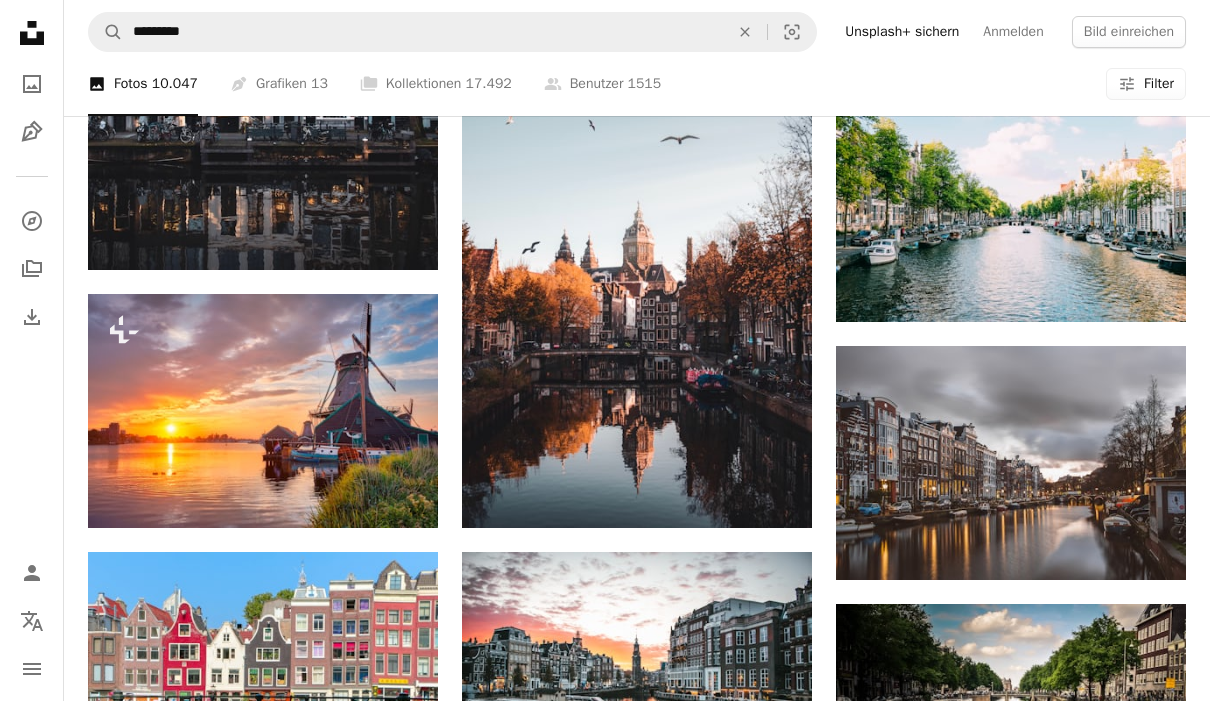 scroll, scrollTop: 927, scrollLeft: 0, axis: vertical 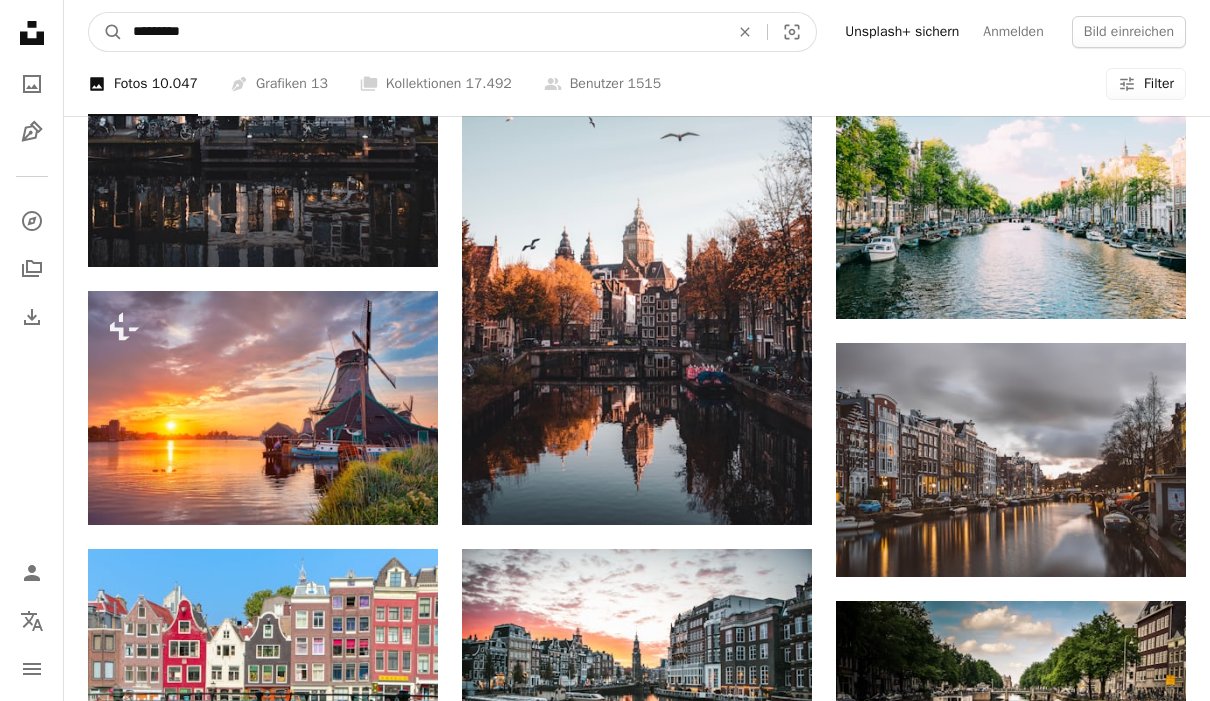 click on "*********" at bounding box center (423, 32) 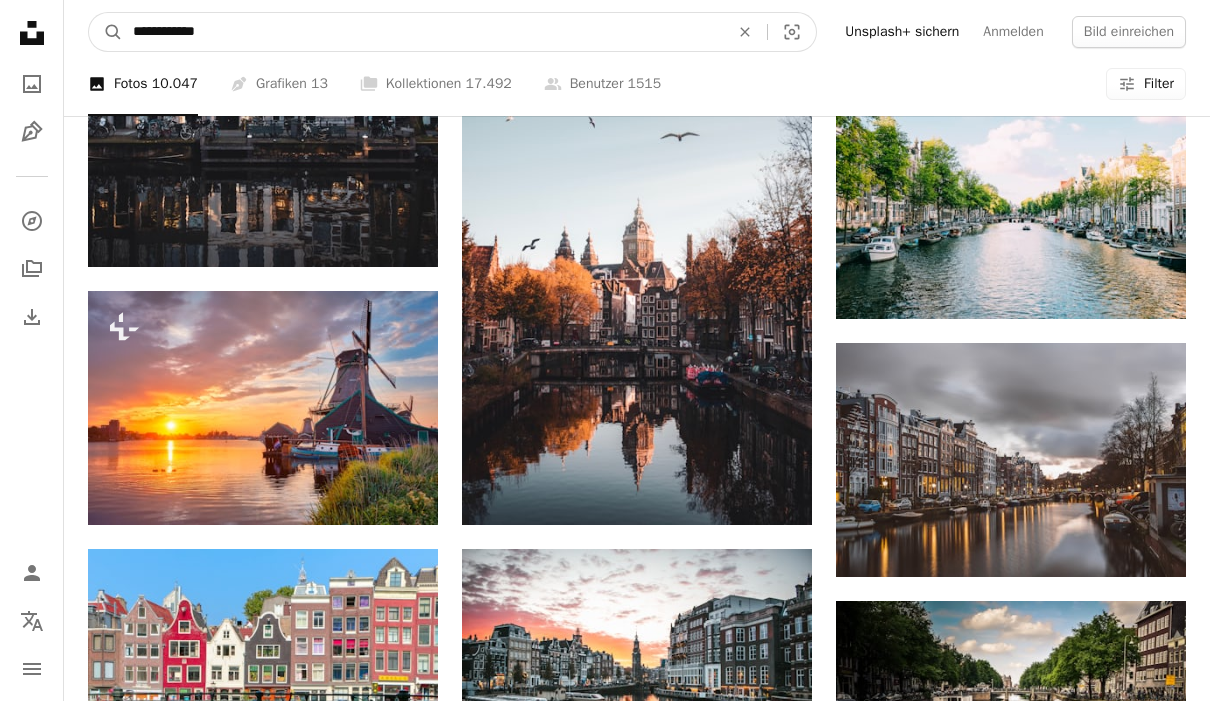 type on "**********" 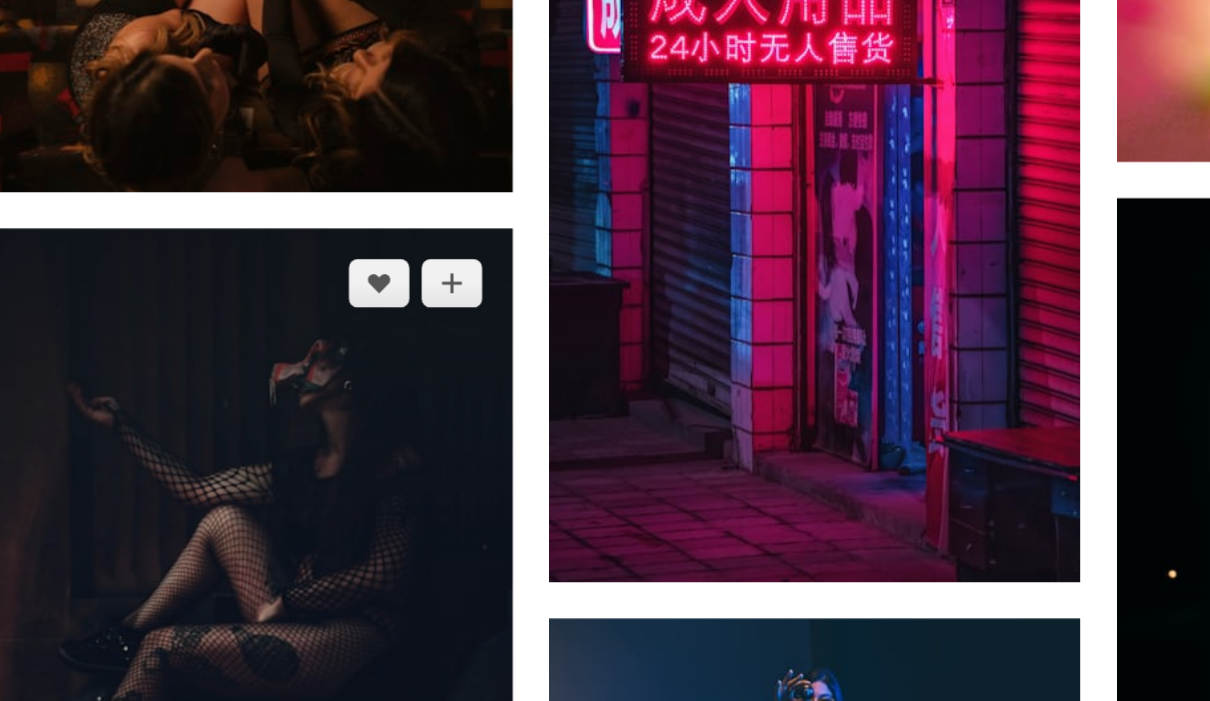 scroll, scrollTop: 1397, scrollLeft: 0, axis: vertical 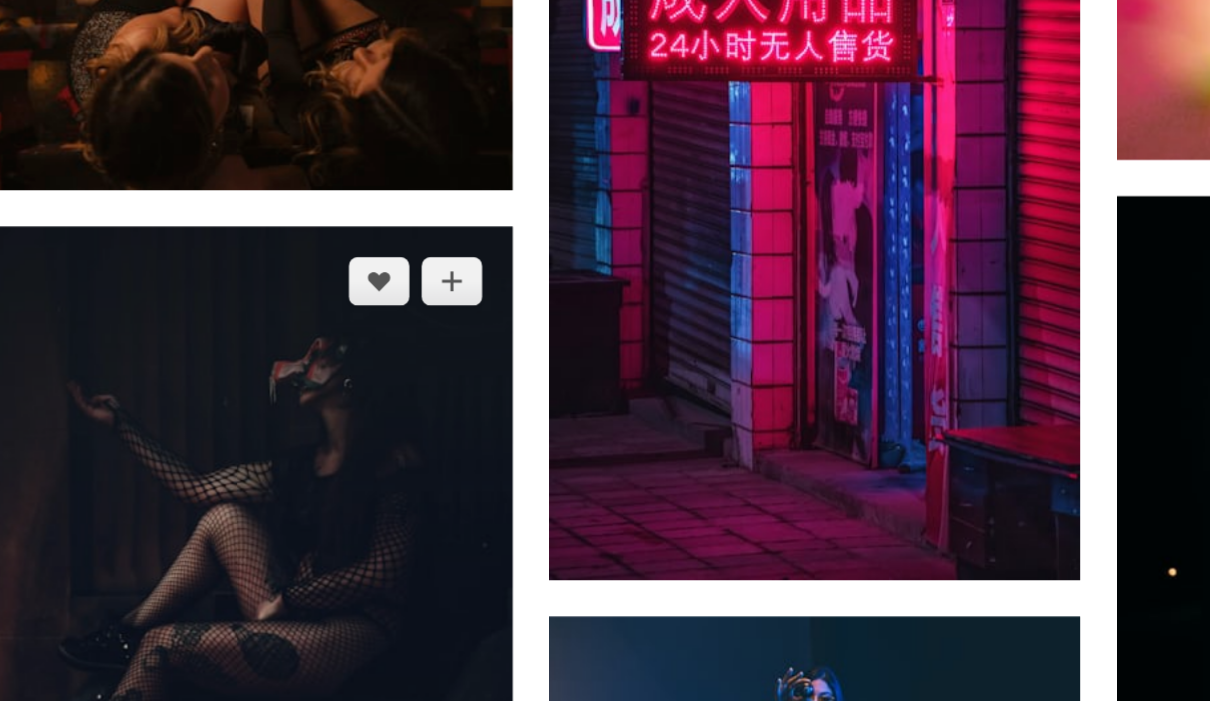 click at bounding box center [263, 650] 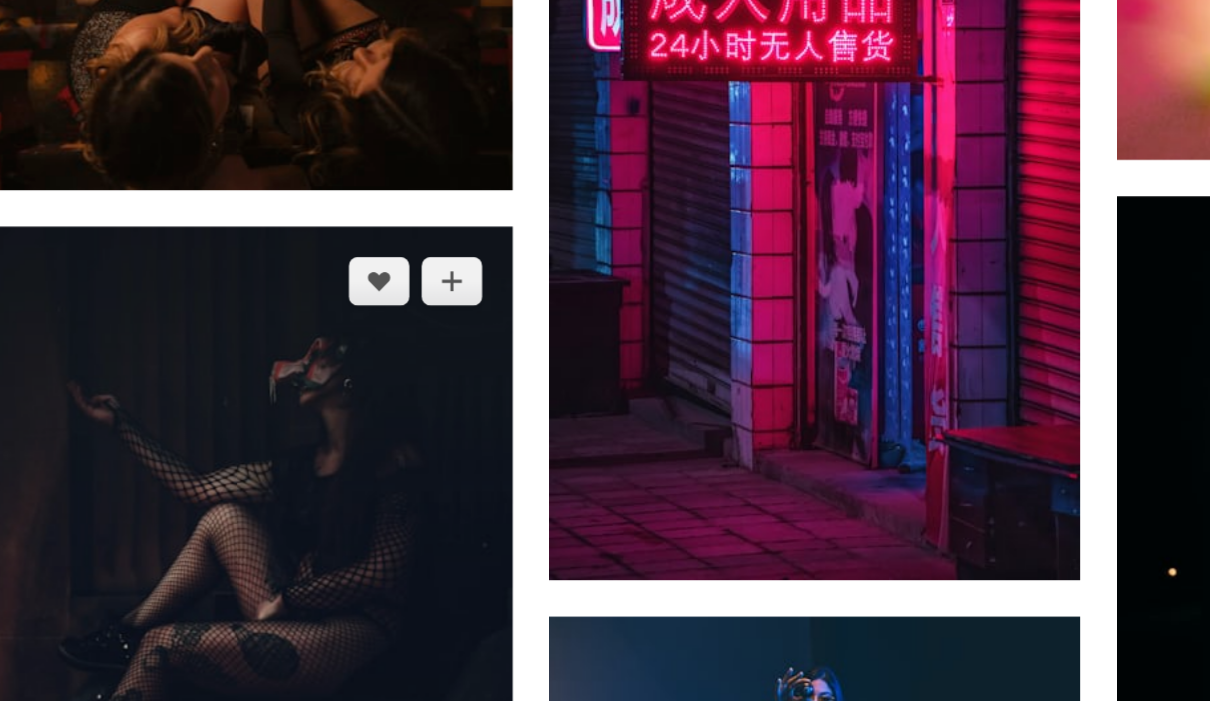 scroll, scrollTop: 105, scrollLeft: 0, axis: vertical 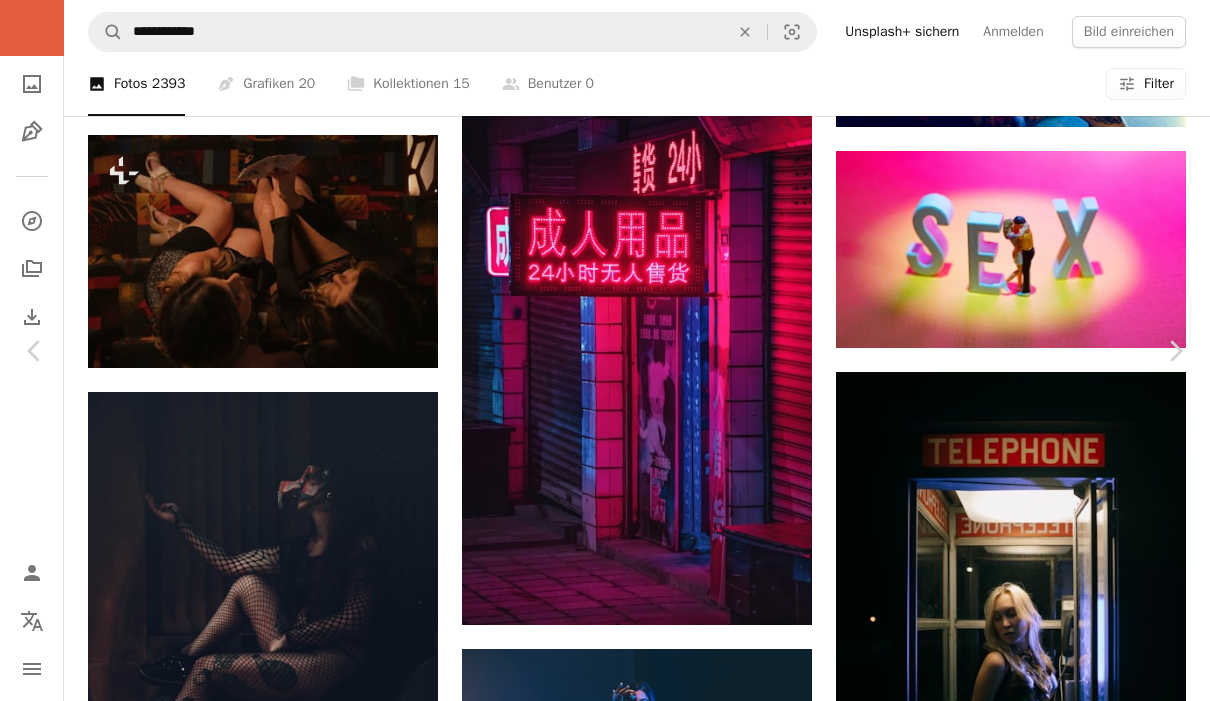 click on "An X shape" 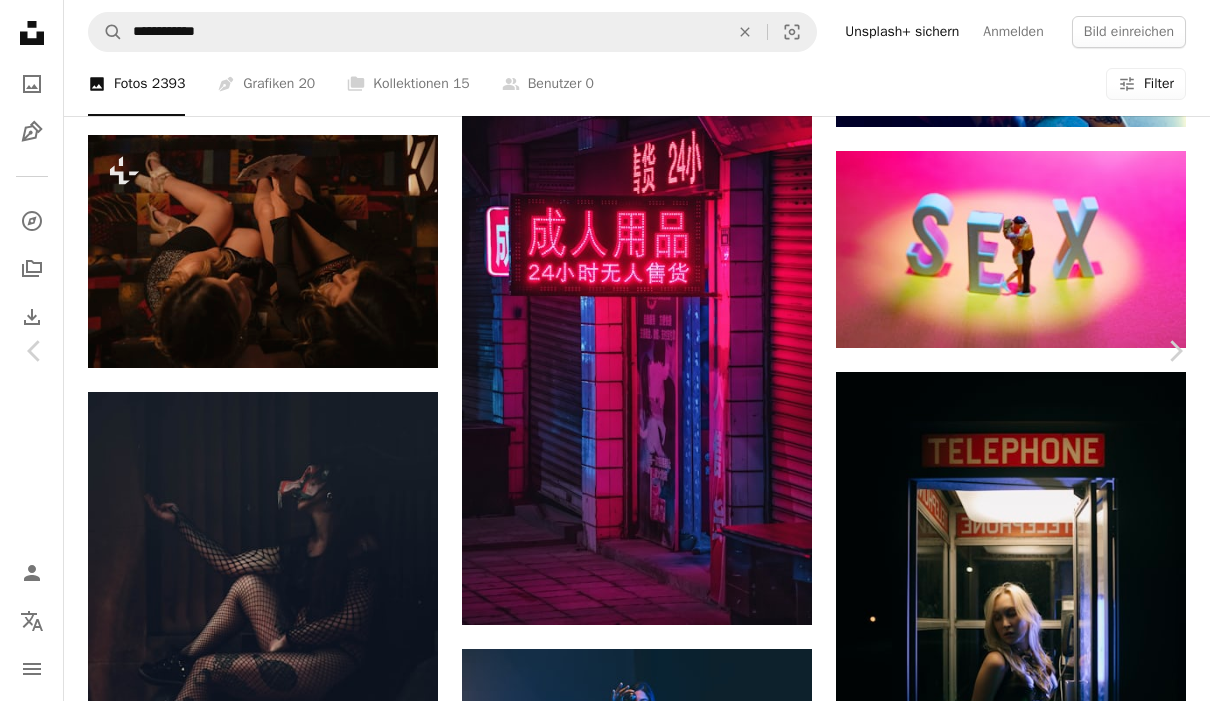 click on "An X shape" at bounding box center [20, 20] 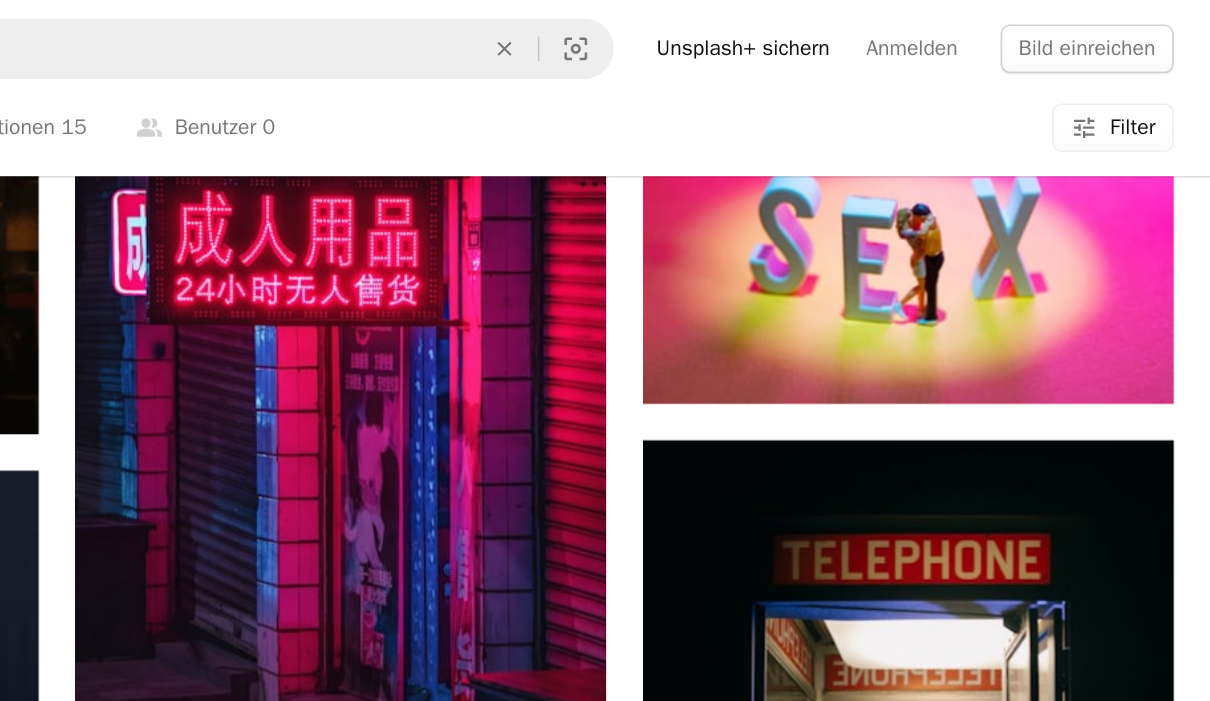 scroll, scrollTop: 1474, scrollLeft: 0, axis: vertical 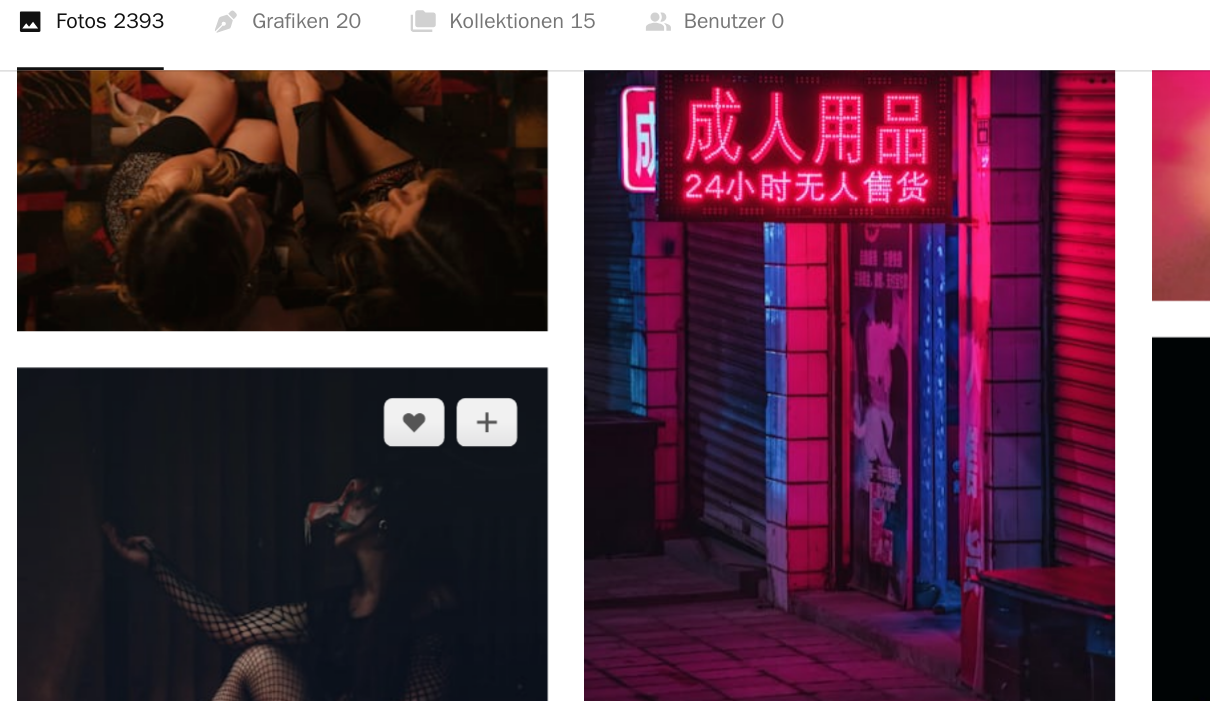 click at bounding box center (263, 573) 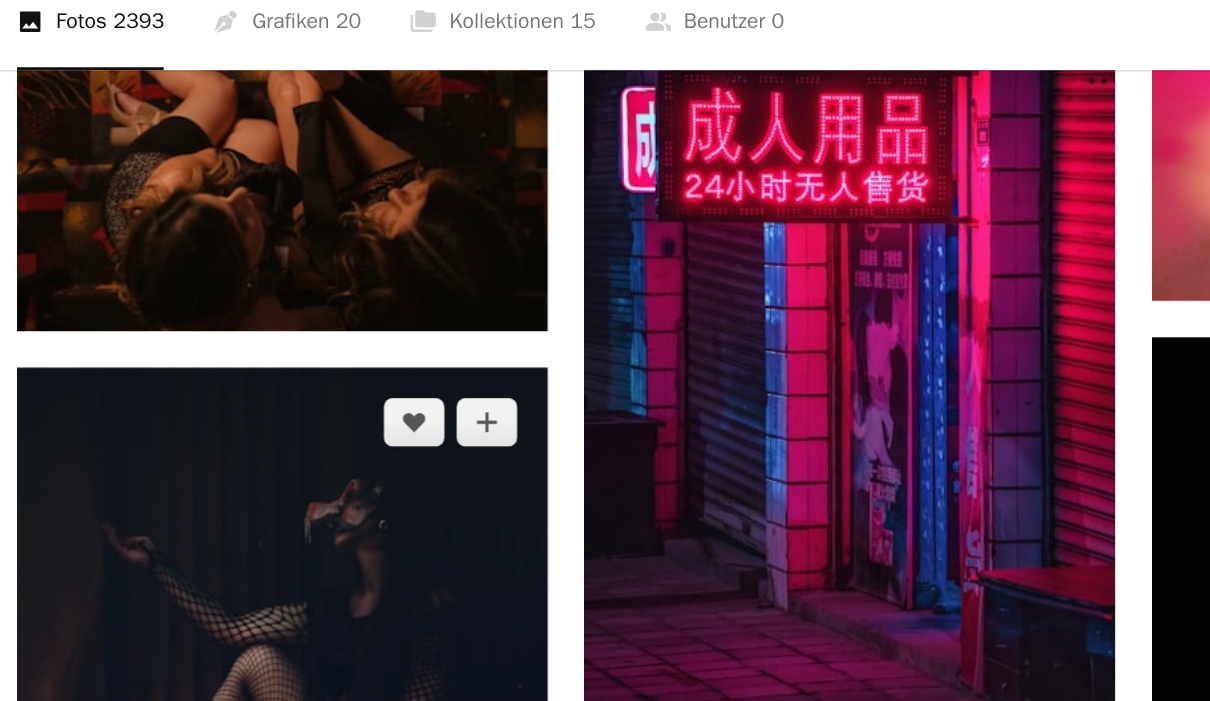 scroll, scrollTop: 0, scrollLeft: 0, axis: both 